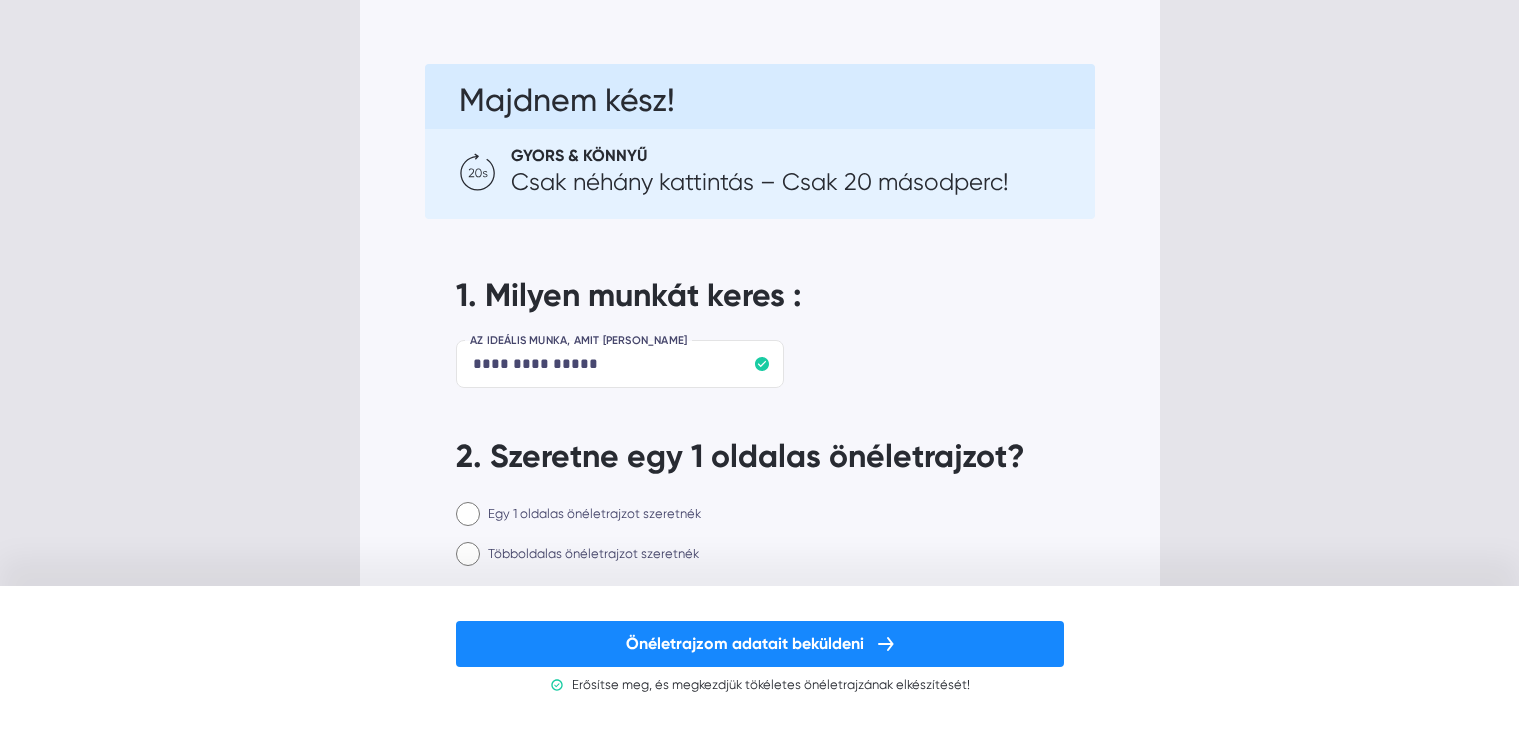 scroll, scrollTop: 0, scrollLeft: 0, axis: both 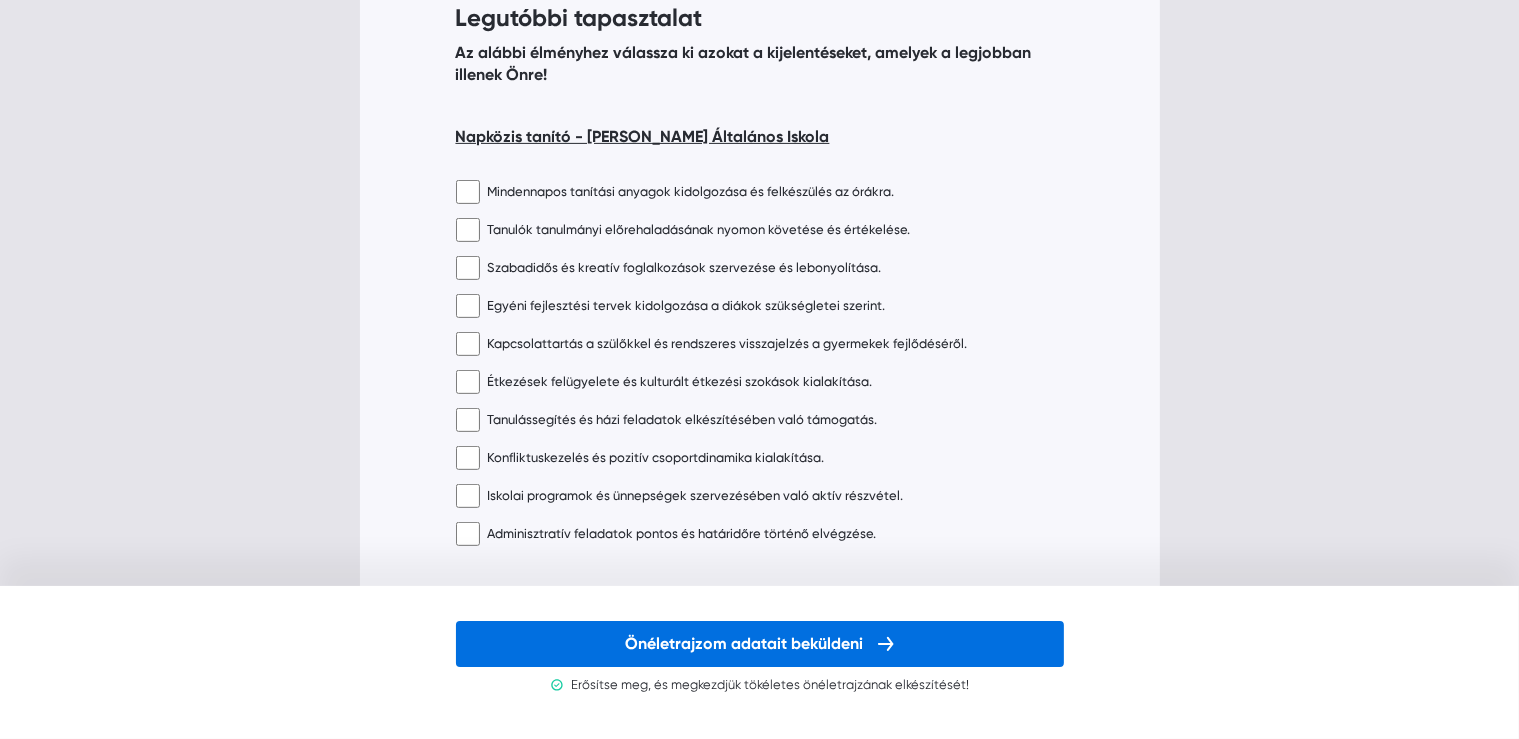 click on "Önéletrajzom adatait beküldeni" at bounding box center [760, 644] 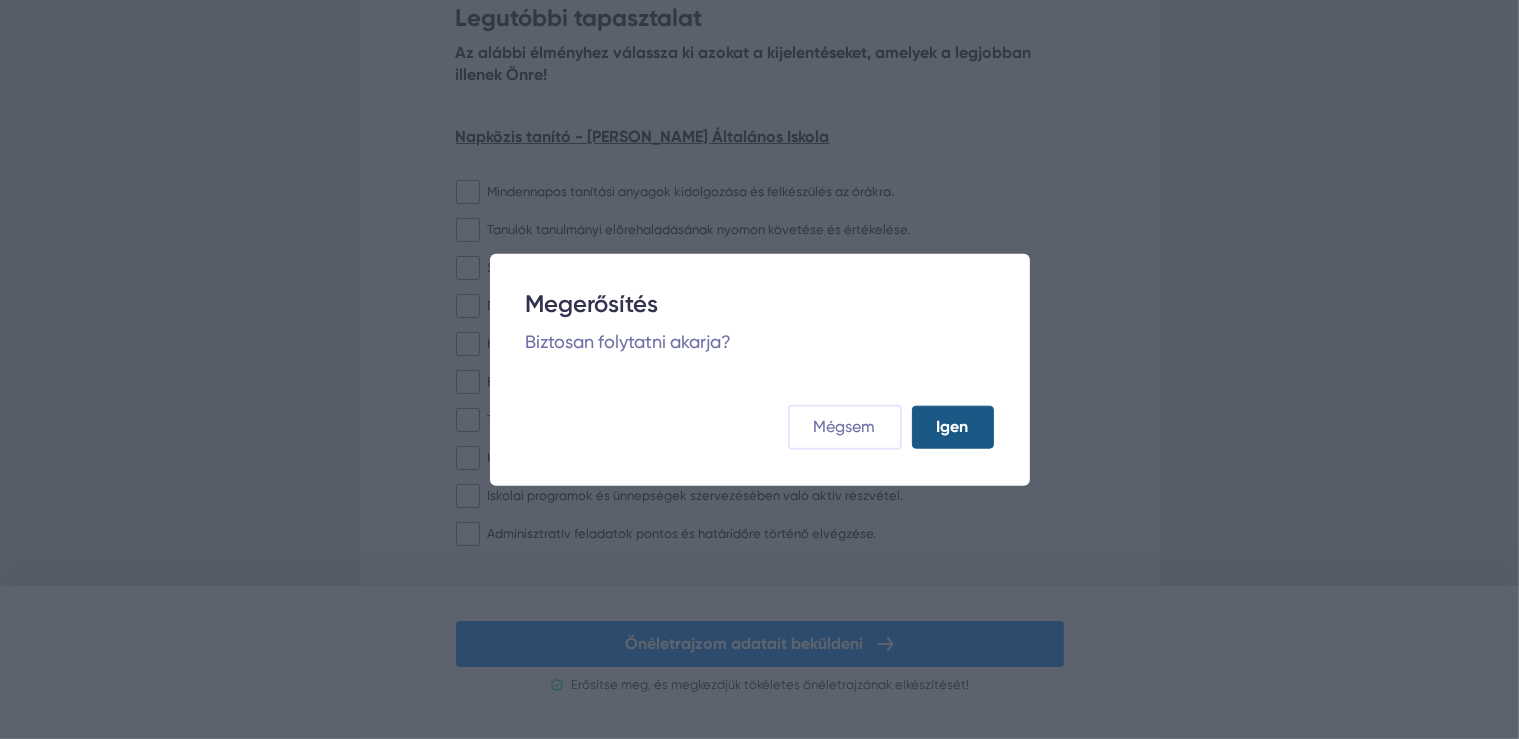 click on "Igen" at bounding box center [953, 427] 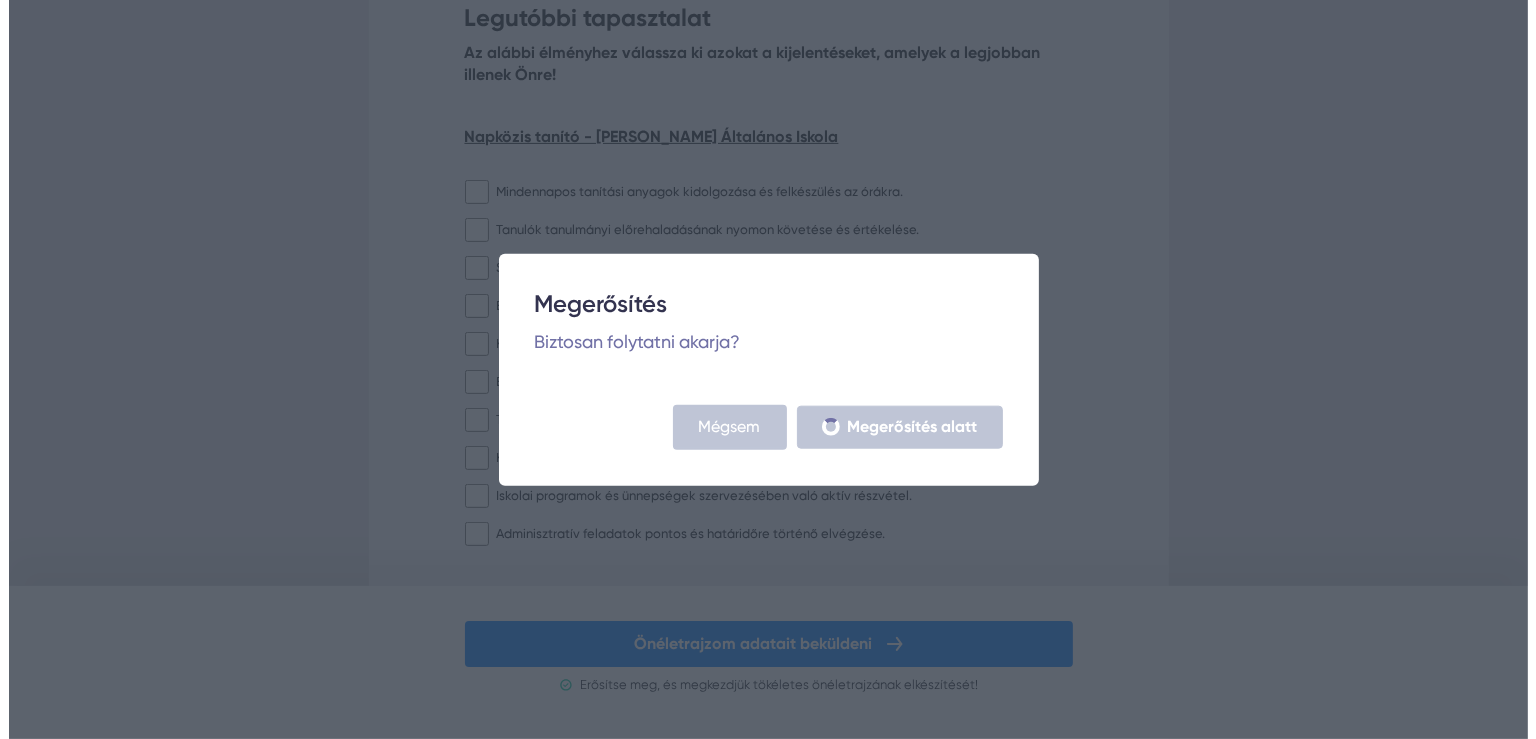 scroll, scrollTop: 0, scrollLeft: 0, axis: both 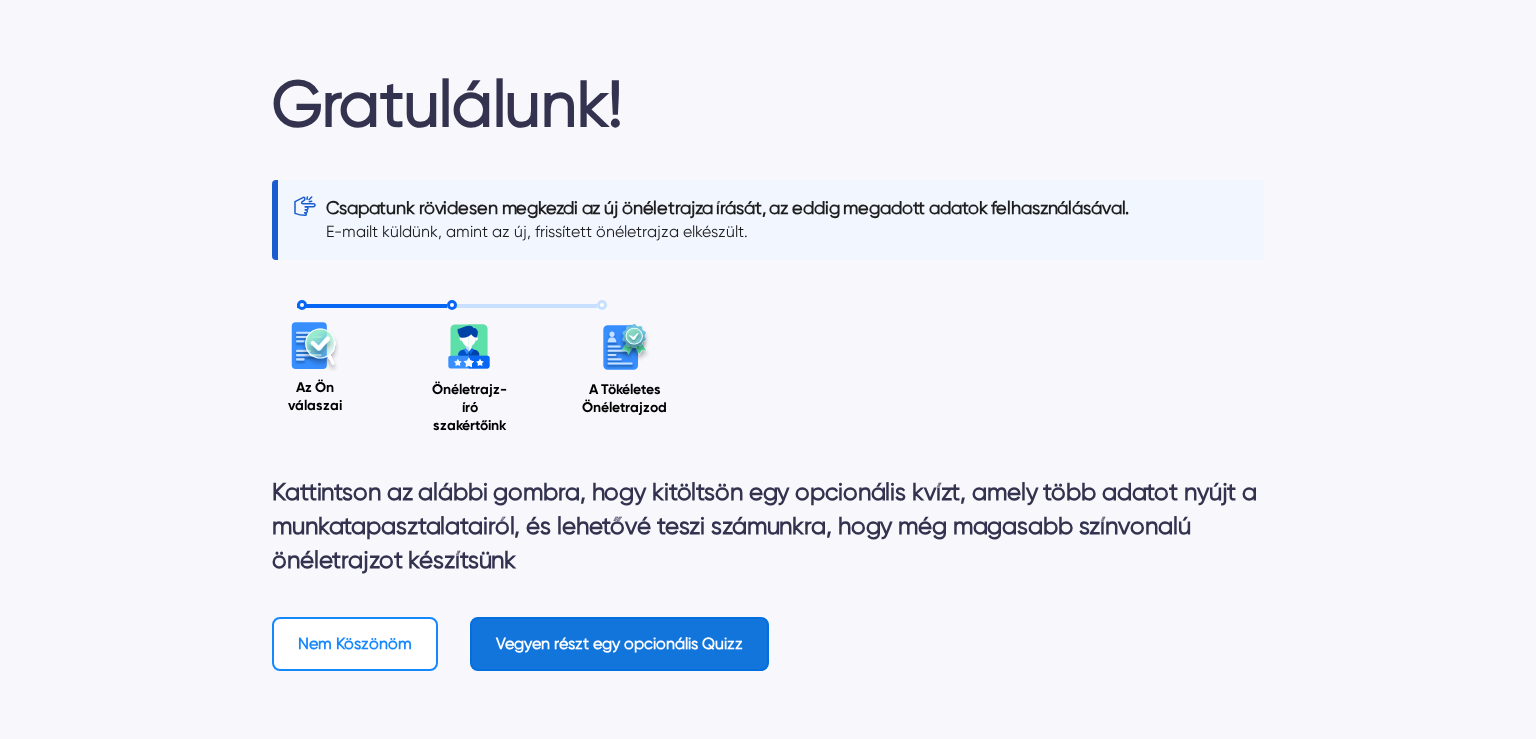 click on "Vegyen részt egy opcionális Quizz" at bounding box center (619, 644) 